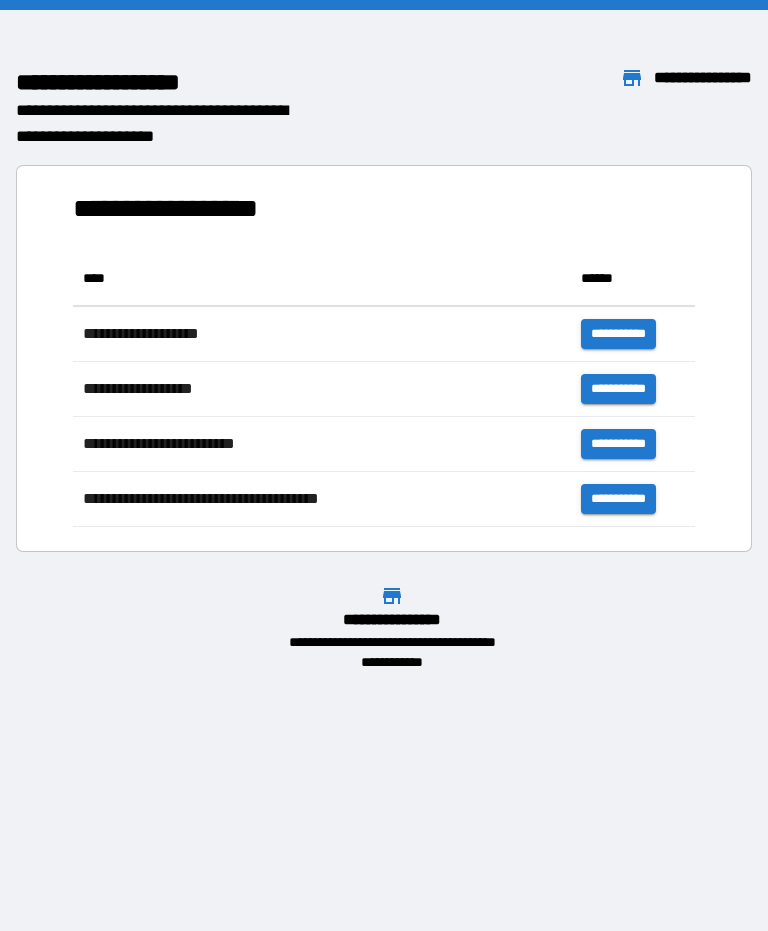 scroll, scrollTop: 0, scrollLeft: 0, axis: both 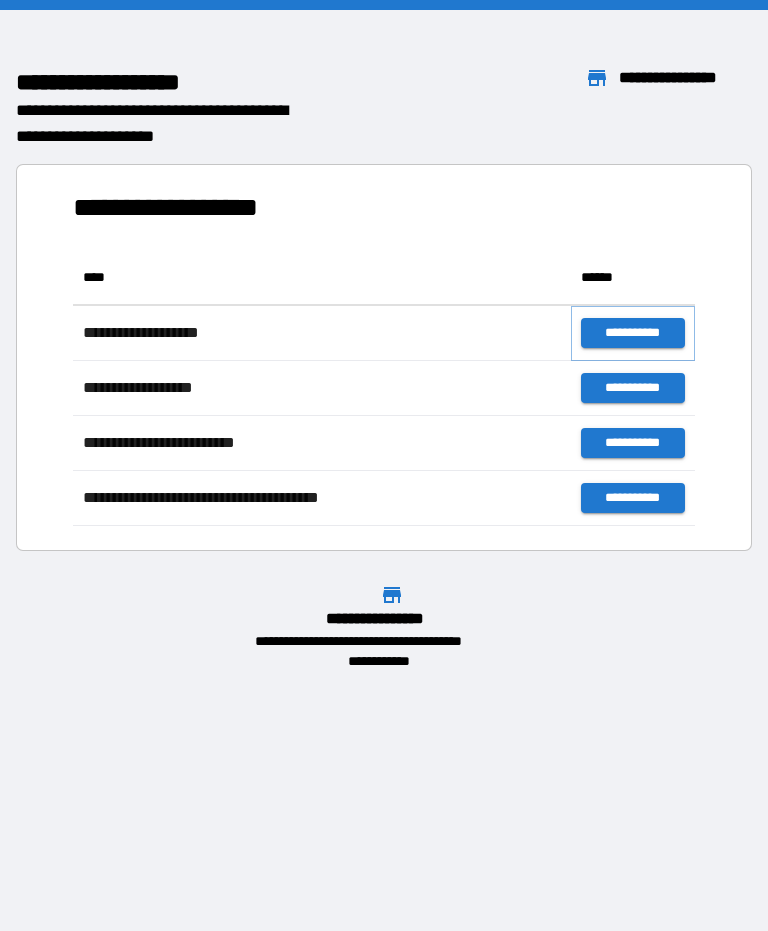 click on "**********" at bounding box center [633, 333] 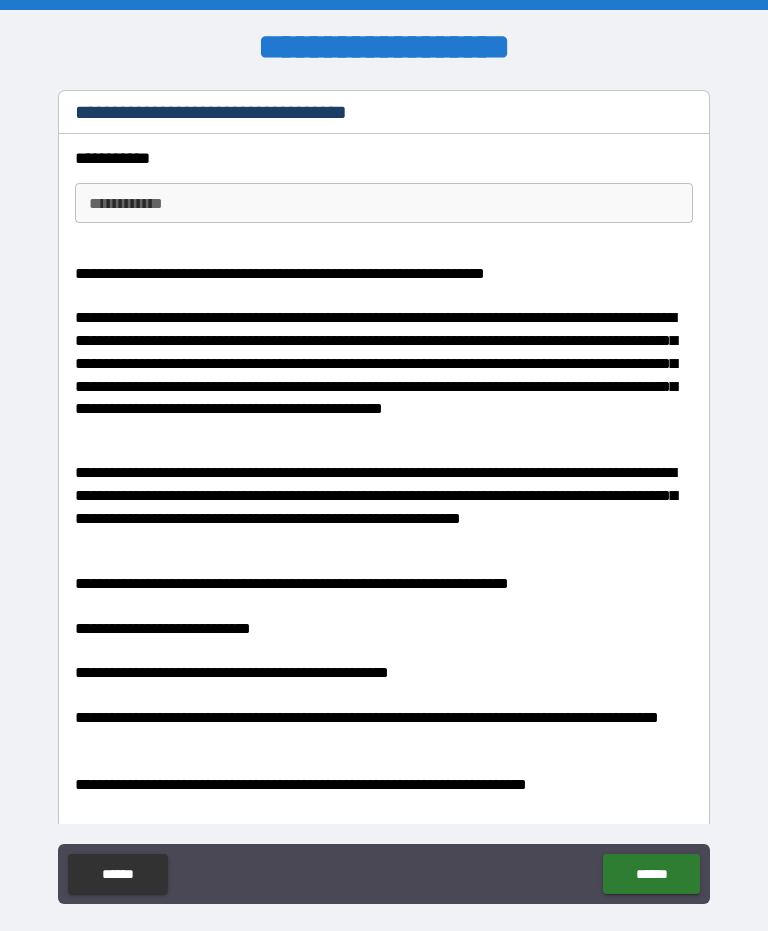 click on "**********" at bounding box center [384, 203] 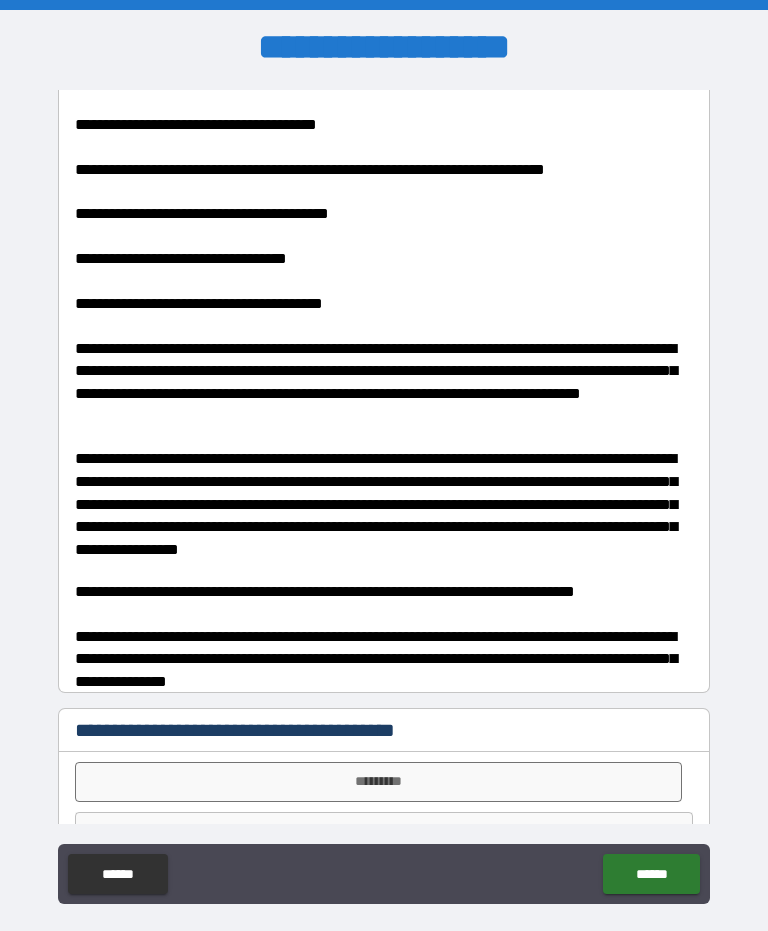 scroll, scrollTop: 861, scrollLeft: 0, axis: vertical 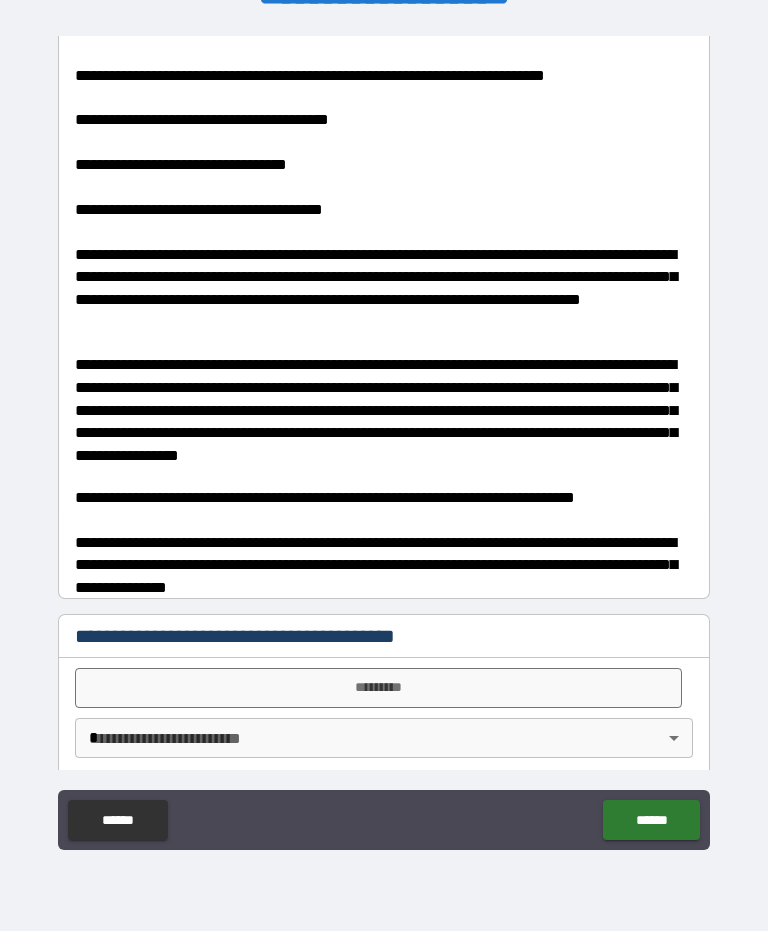 type on "**" 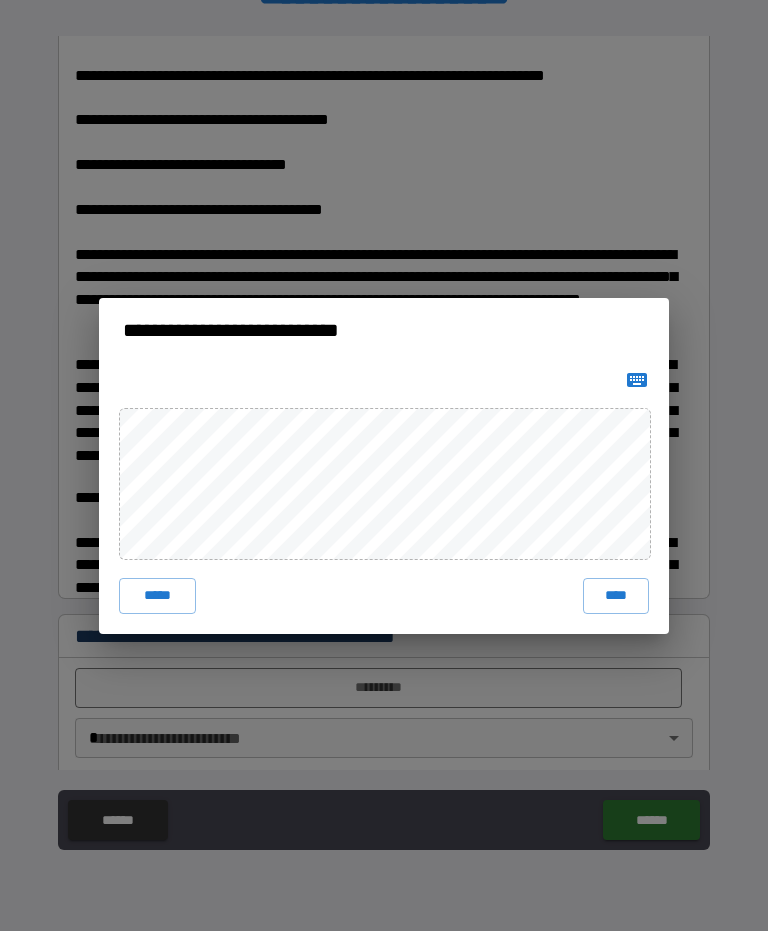 scroll, scrollTop: 1, scrollLeft: 0, axis: vertical 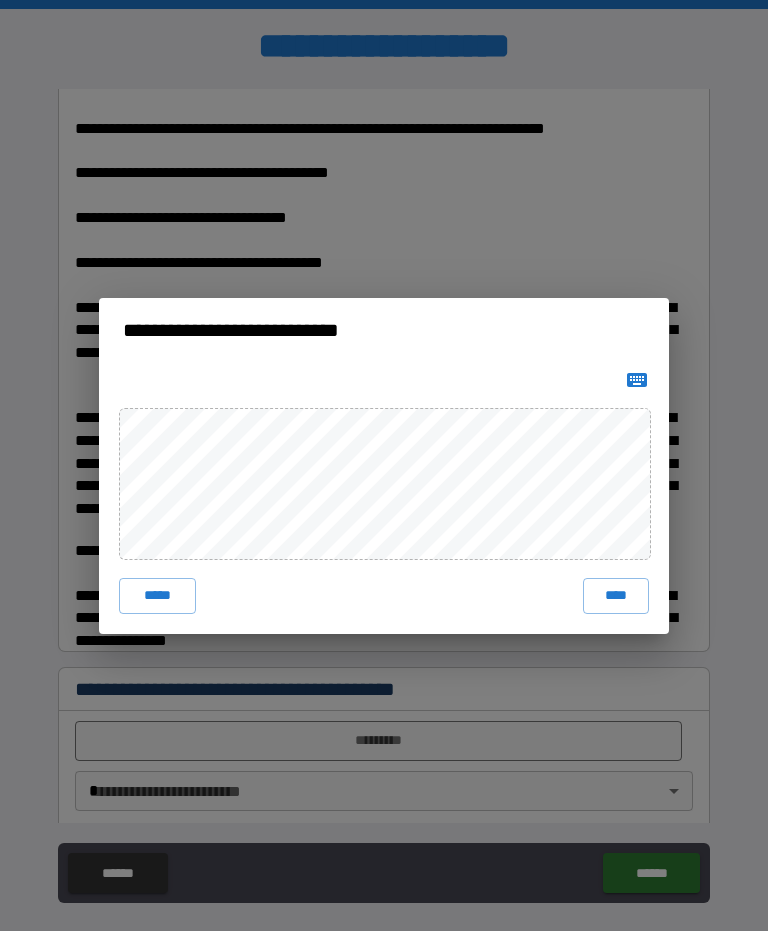 click on "****" at bounding box center (616, 596) 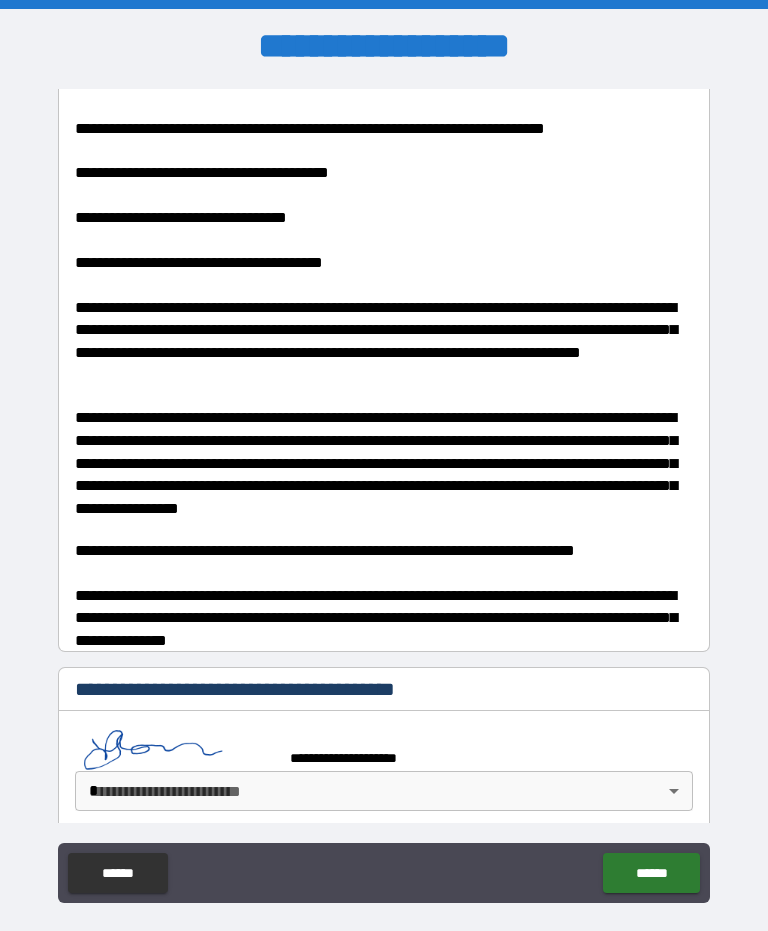 scroll, scrollTop: 851, scrollLeft: 0, axis: vertical 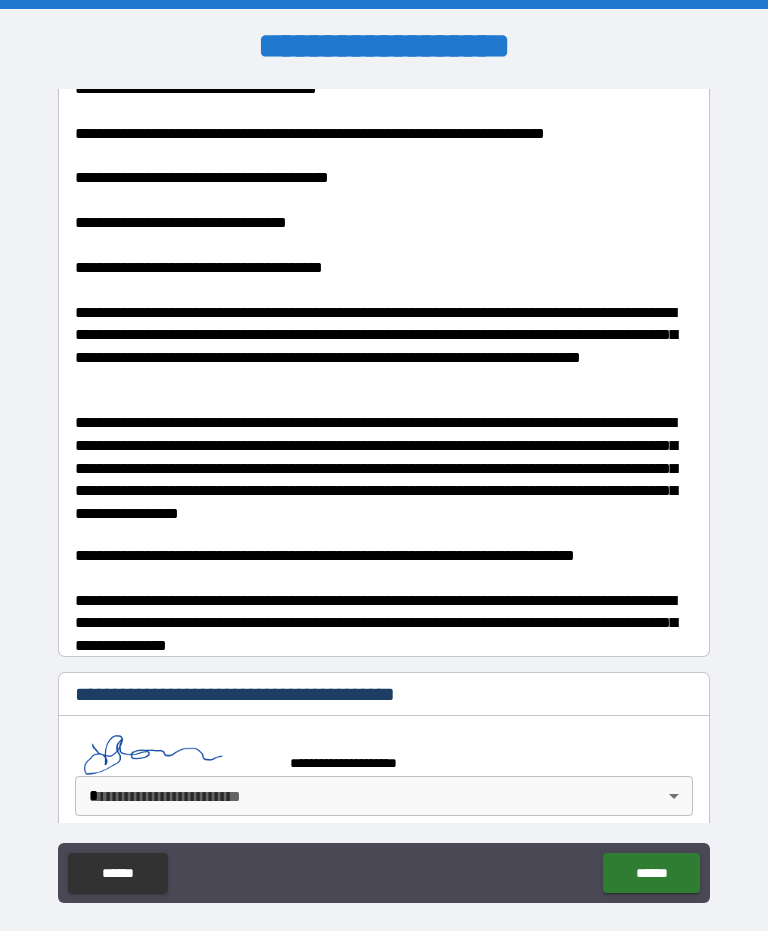 click on "**********" at bounding box center [384, 491] 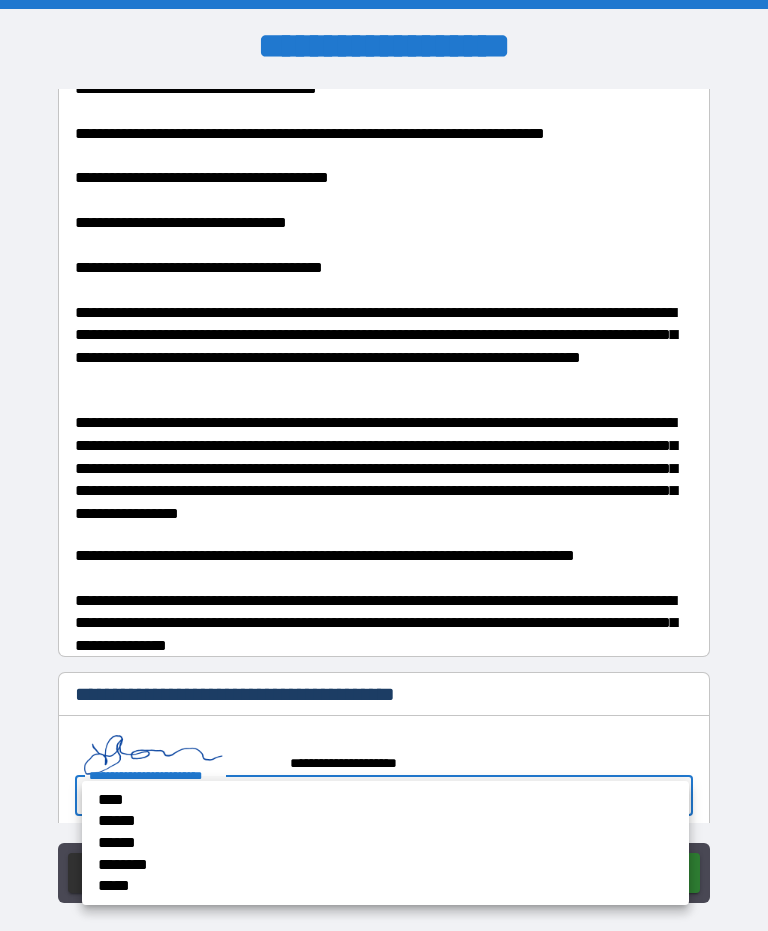 click on "****" at bounding box center [316, 800] 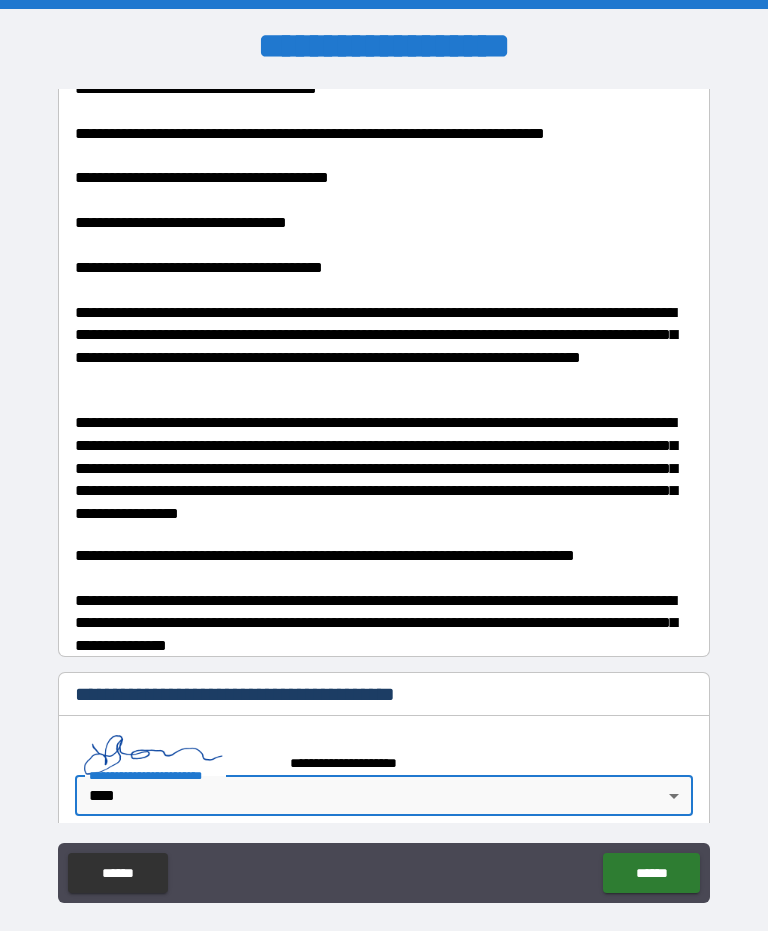click on "******" at bounding box center [651, 873] 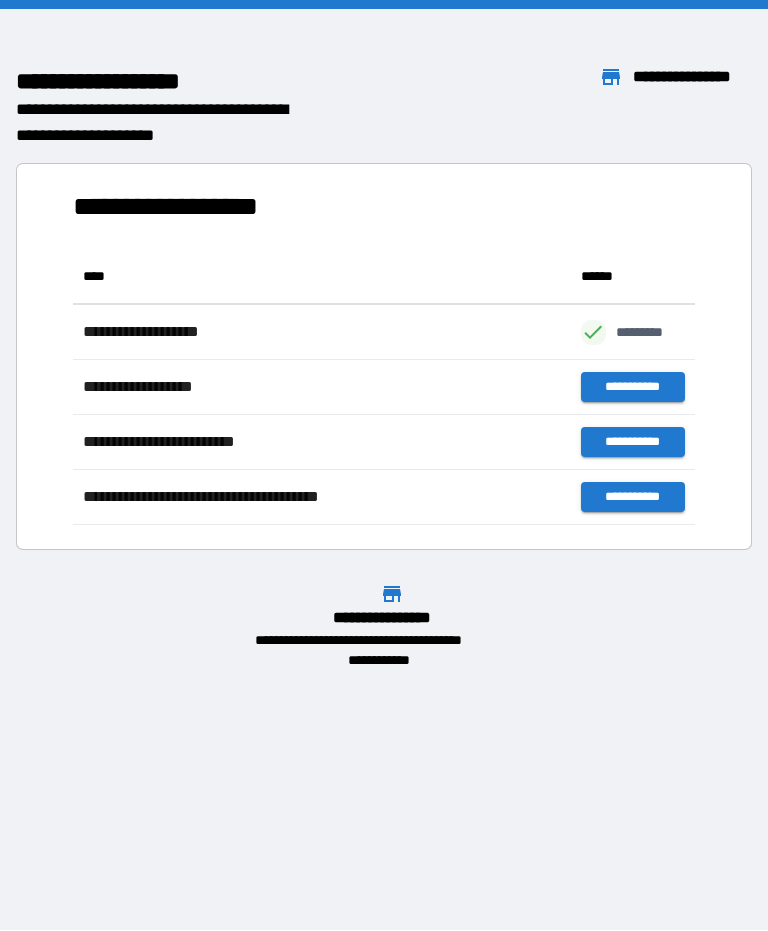 scroll, scrollTop: 1, scrollLeft: 1, axis: both 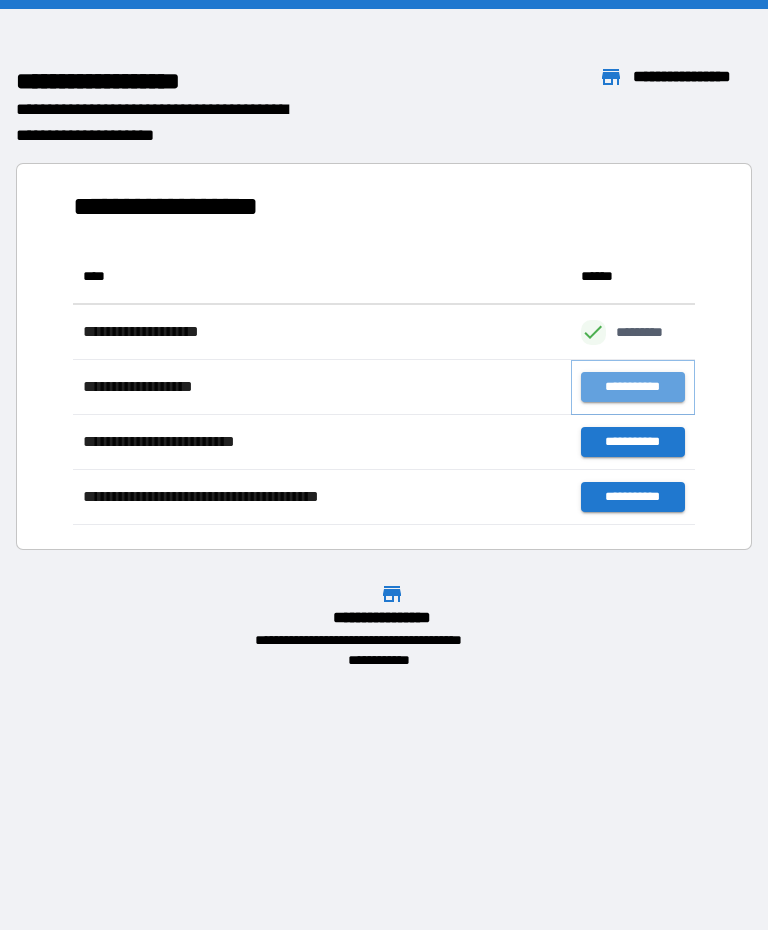 click on "**********" at bounding box center (633, 387) 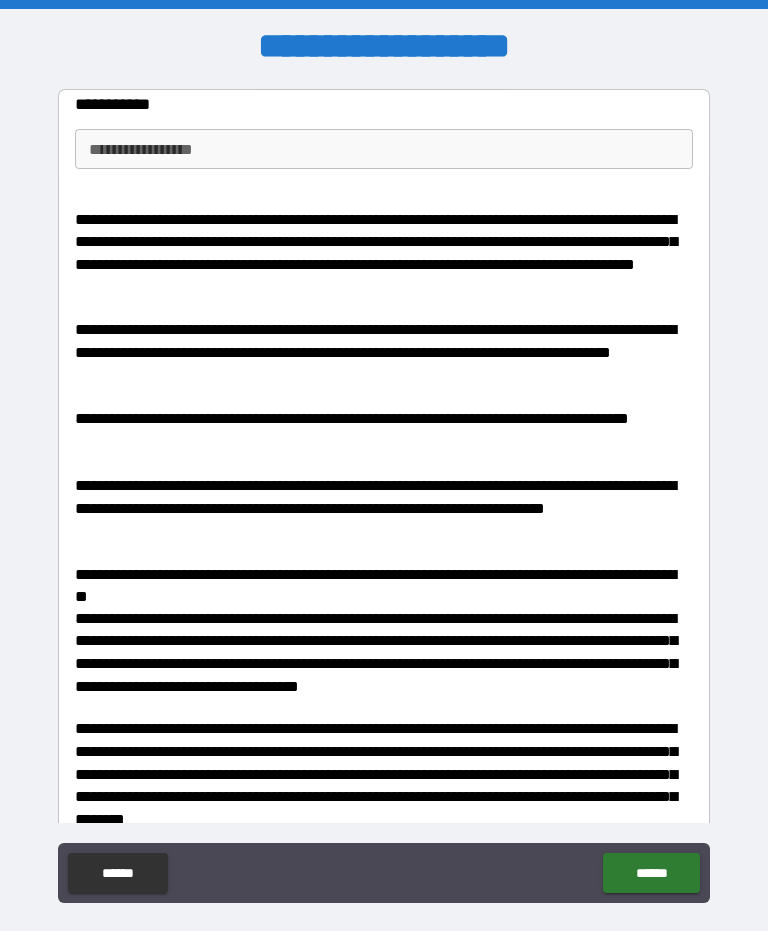 click on "**********" at bounding box center (384, 149) 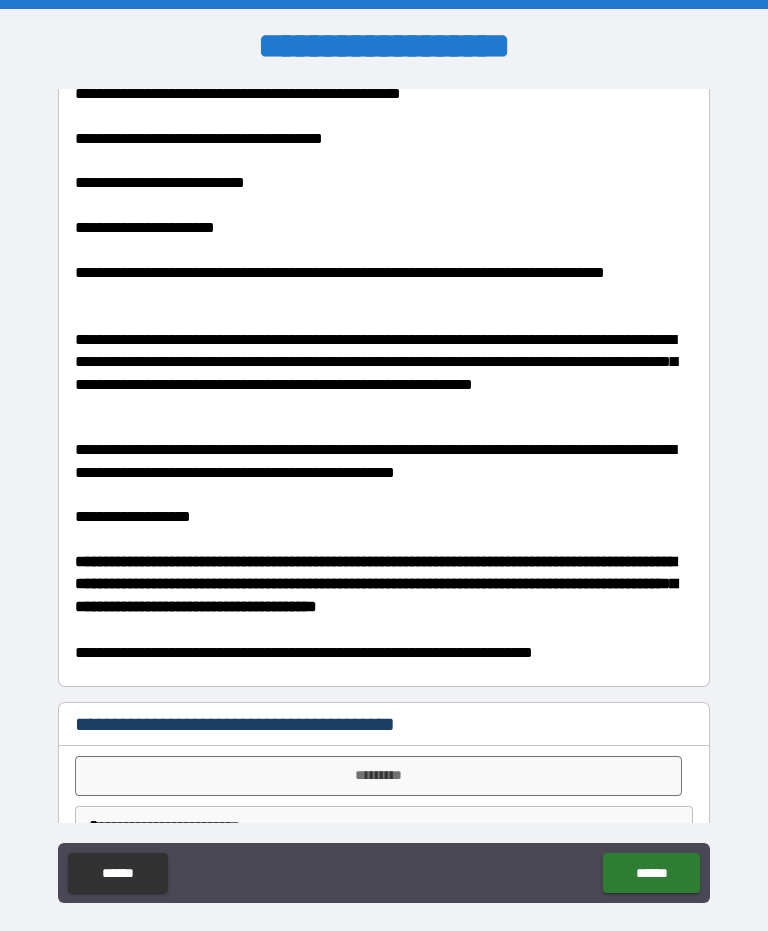 scroll, scrollTop: 1094, scrollLeft: 0, axis: vertical 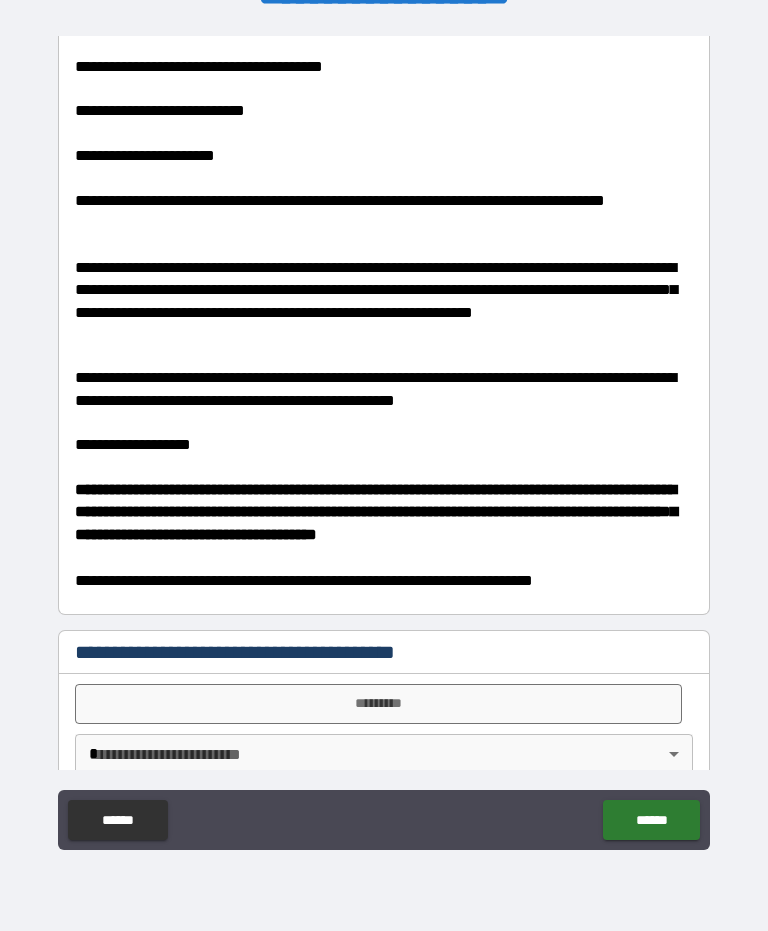 type on "**" 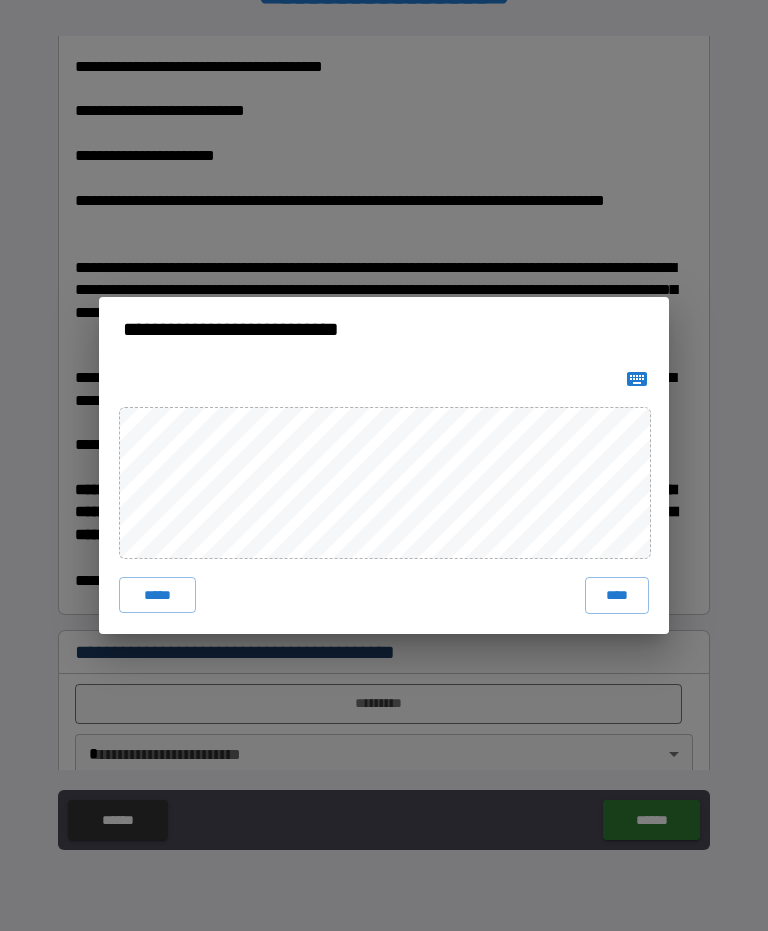 scroll, scrollTop: 1, scrollLeft: 0, axis: vertical 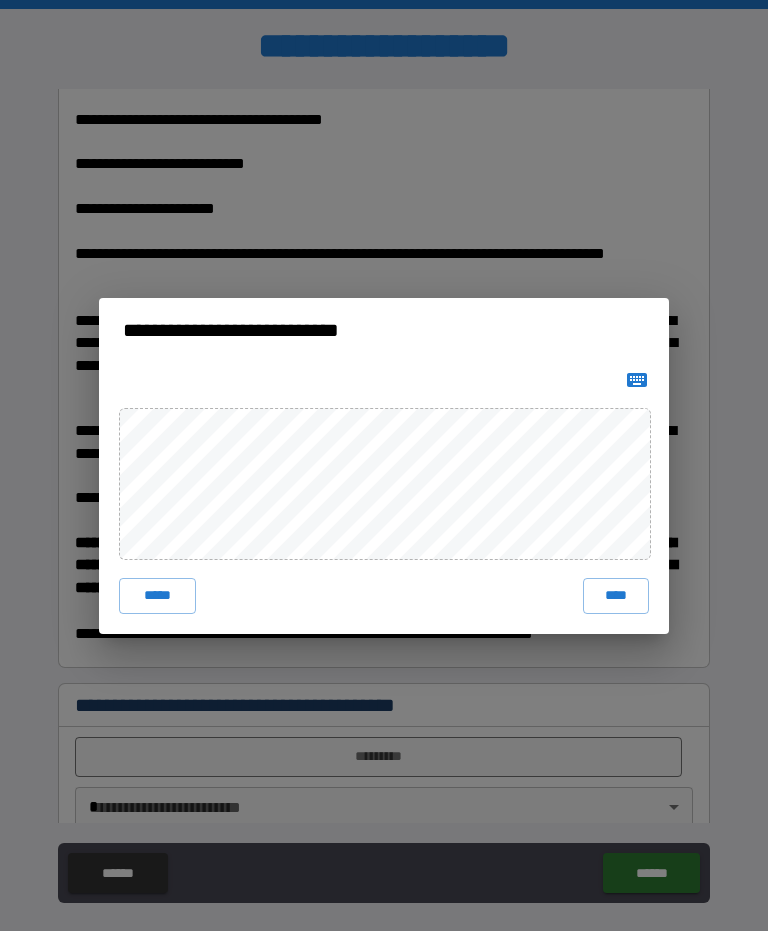 click on "****" at bounding box center [616, 596] 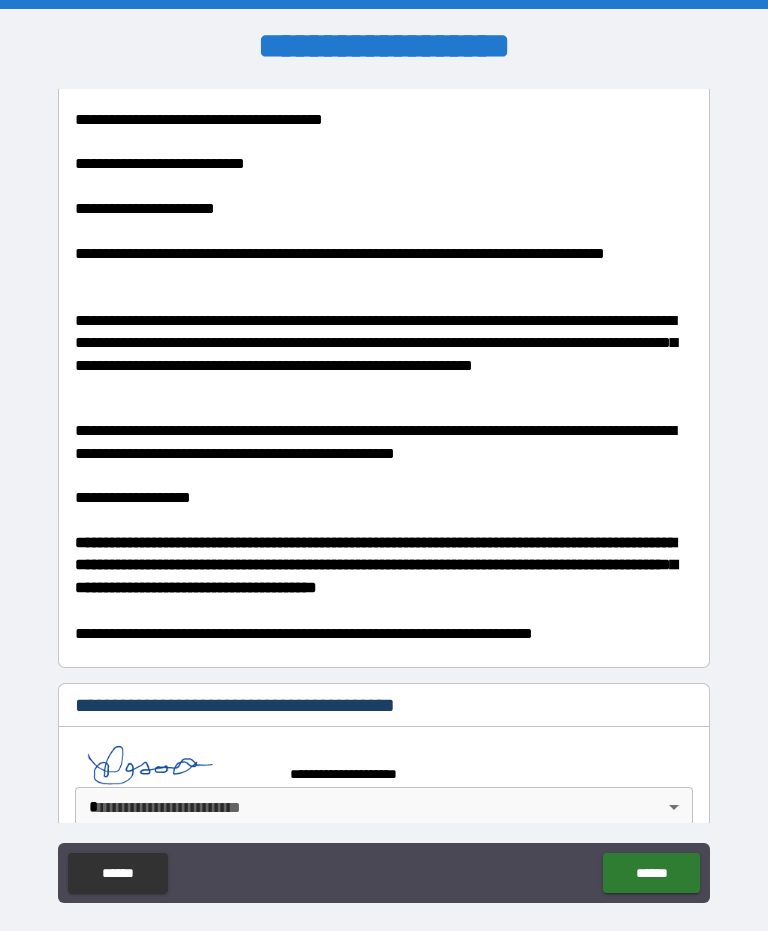 scroll, scrollTop: 1111, scrollLeft: 0, axis: vertical 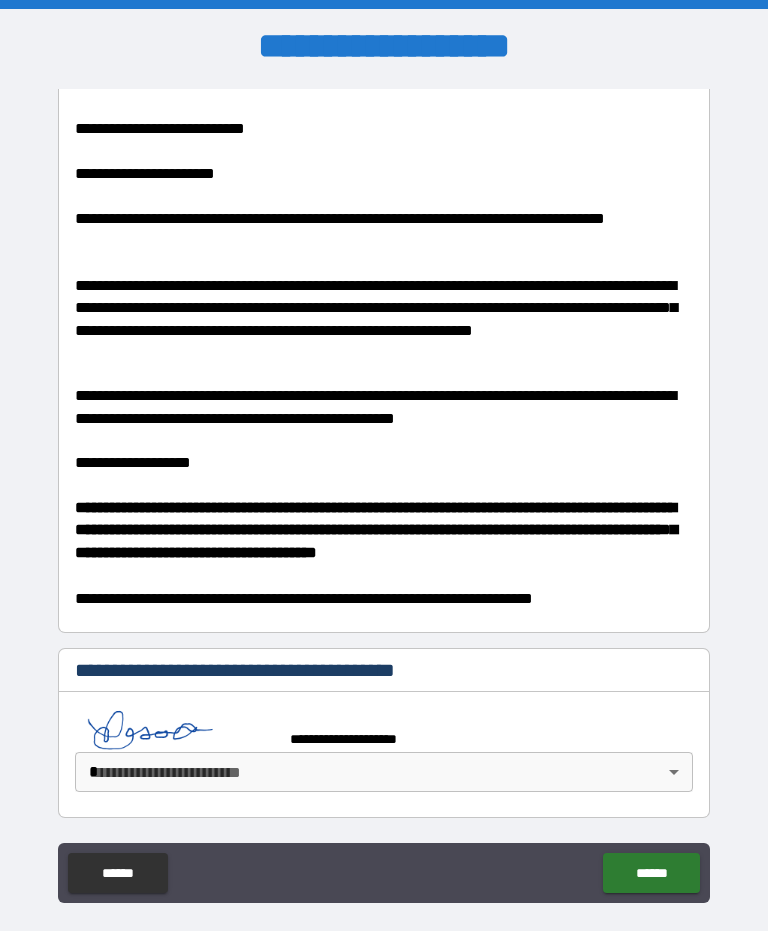 click on "**********" at bounding box center (384, 491) 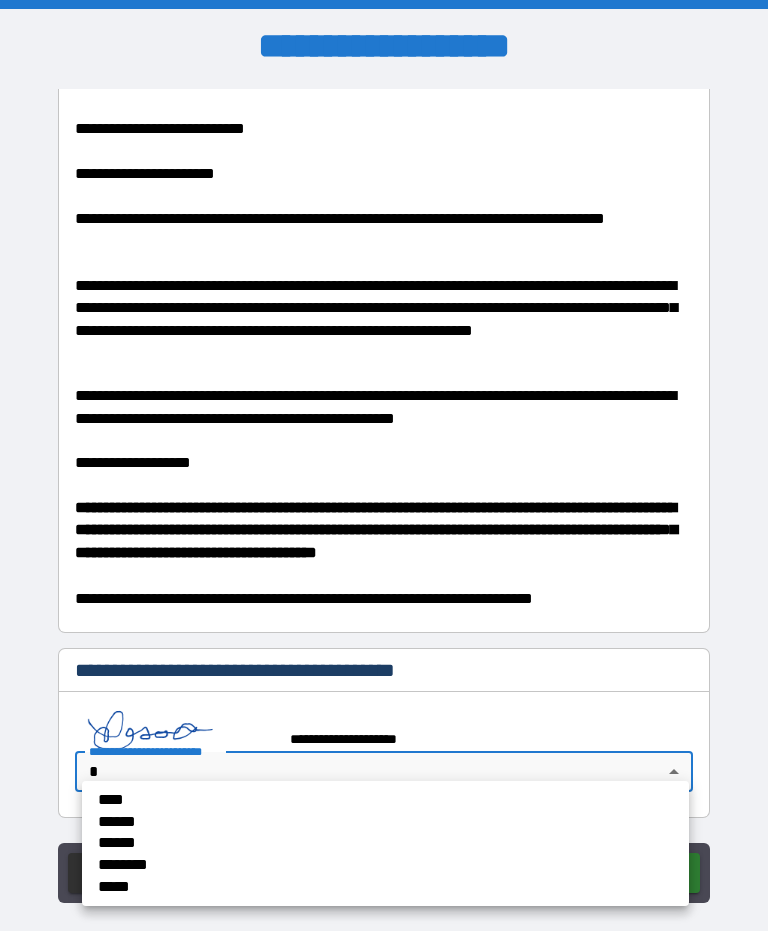 scroll, scrollTop: 1106, scrollLeft: 0, axis: vertical 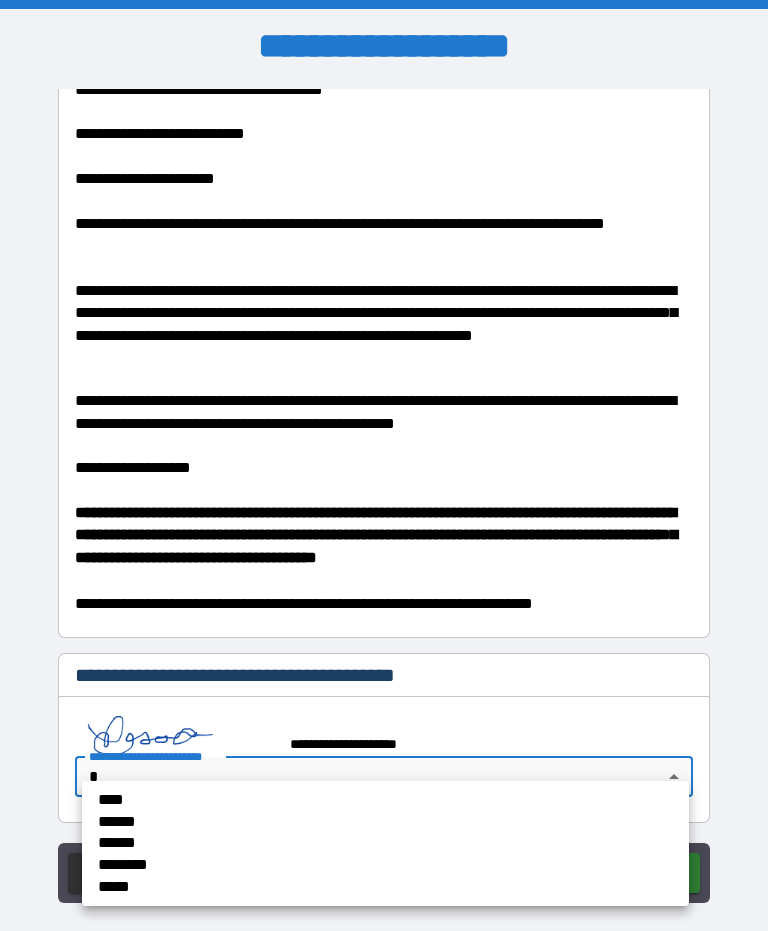click on "****" at bounding box center [317, 800] 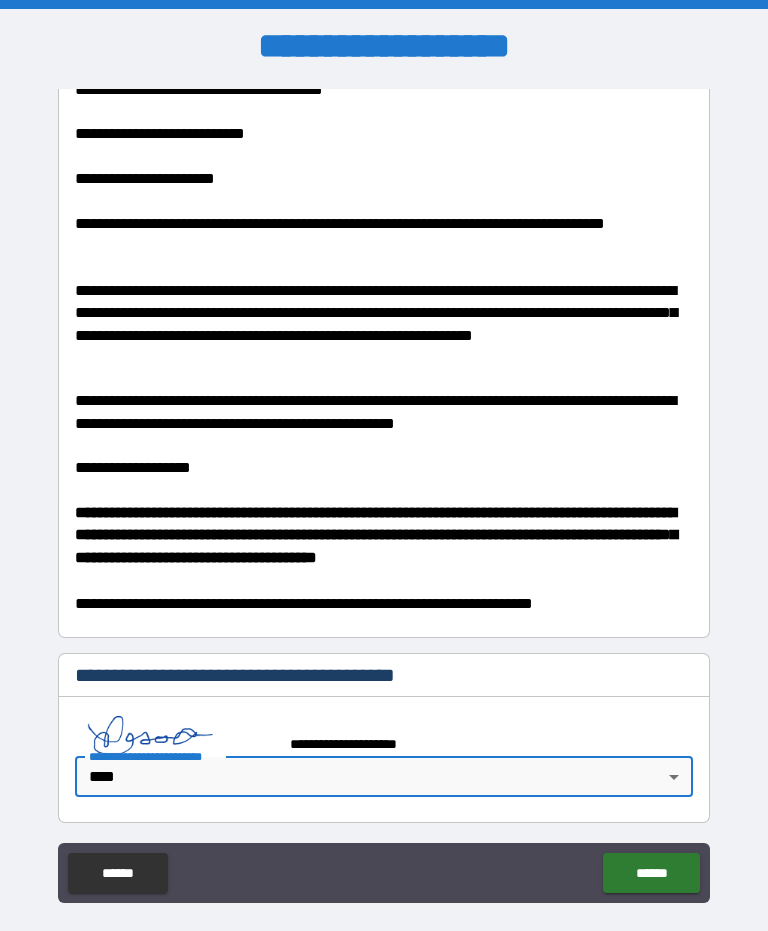 click on "******" at bounding box center [651, 873] 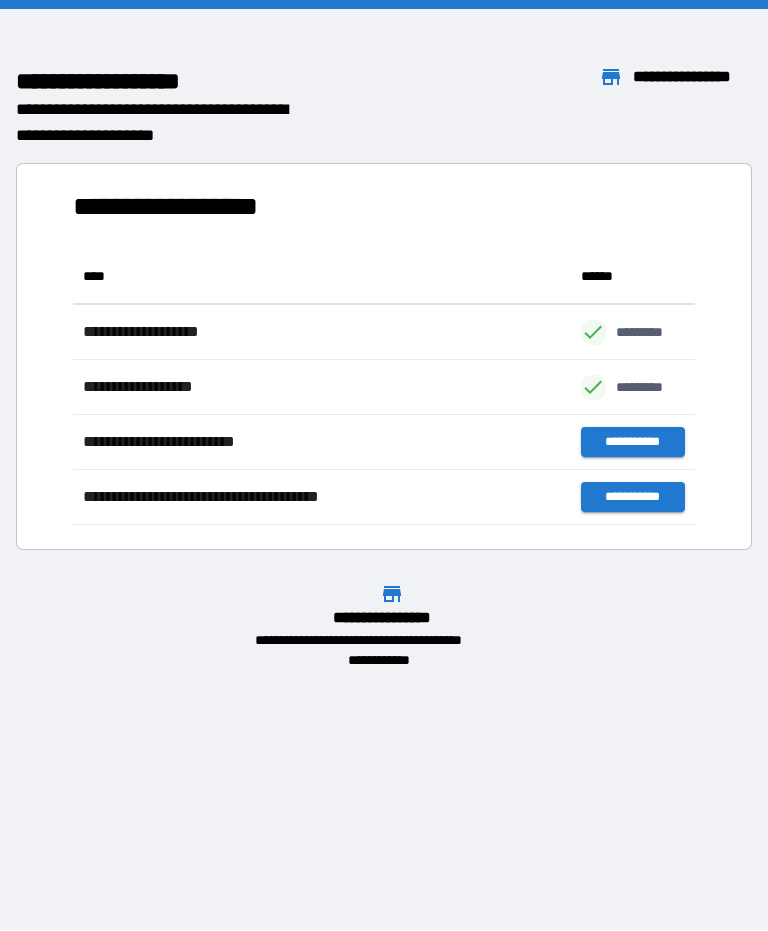 scroll, scrollTop: 276, scrollLeft: 622, axis: both 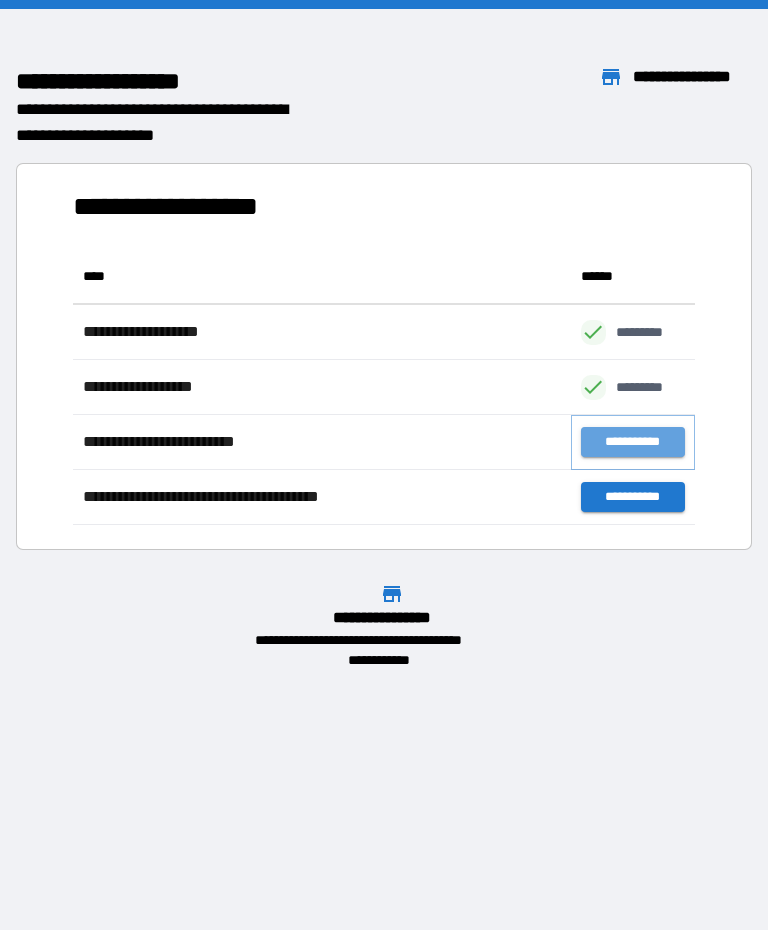click on "**********" at bounding box center (633, 442) 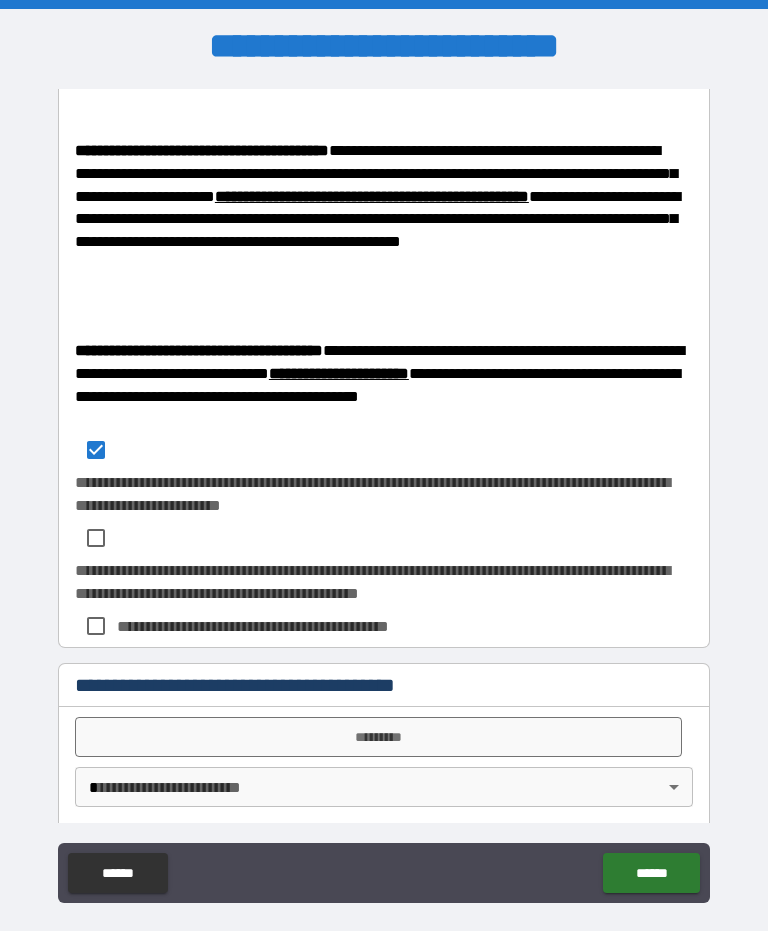 scroll, scrollTop: 1095, scrollLeft: 0, axis: vertical 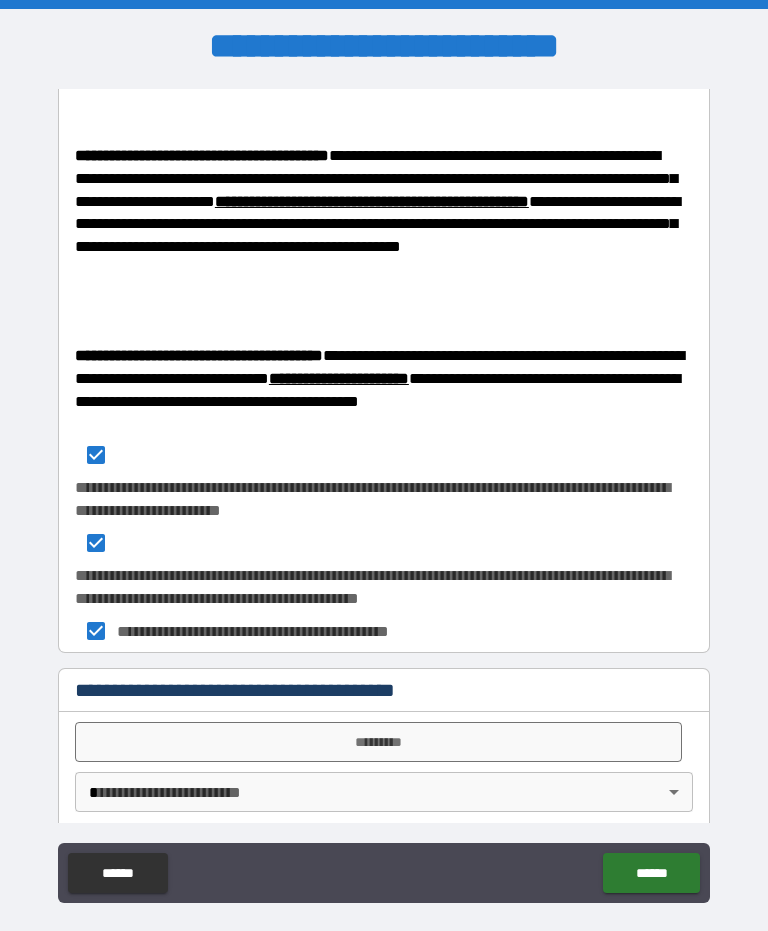 click on "*********" at bounding box center [378, 742] 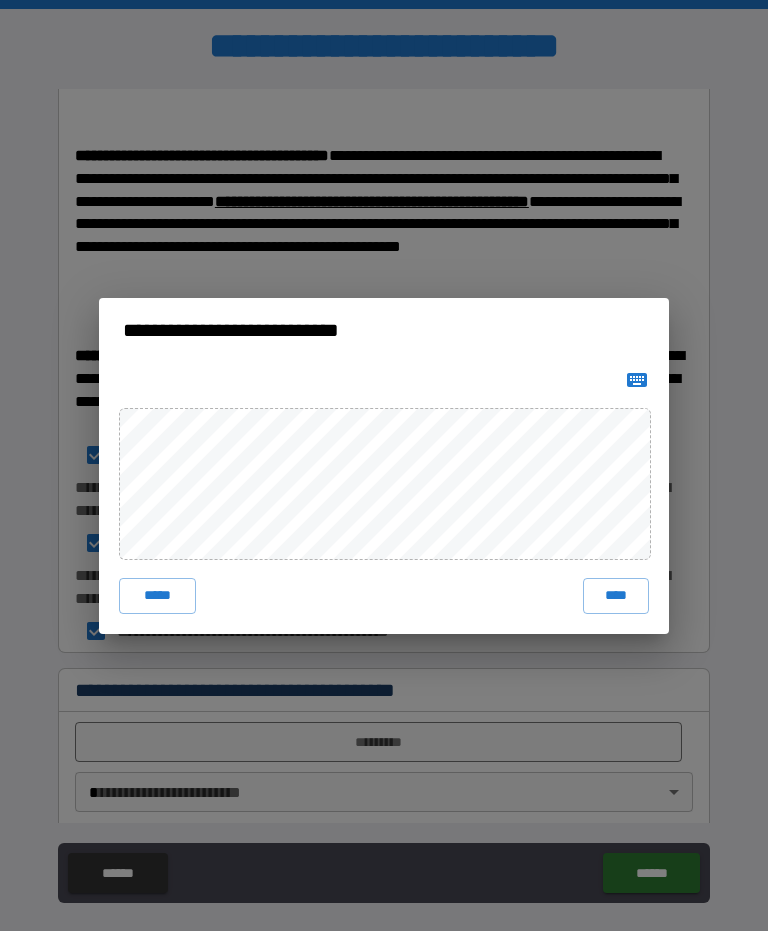 click on "****" at bounding box center [616, 596] 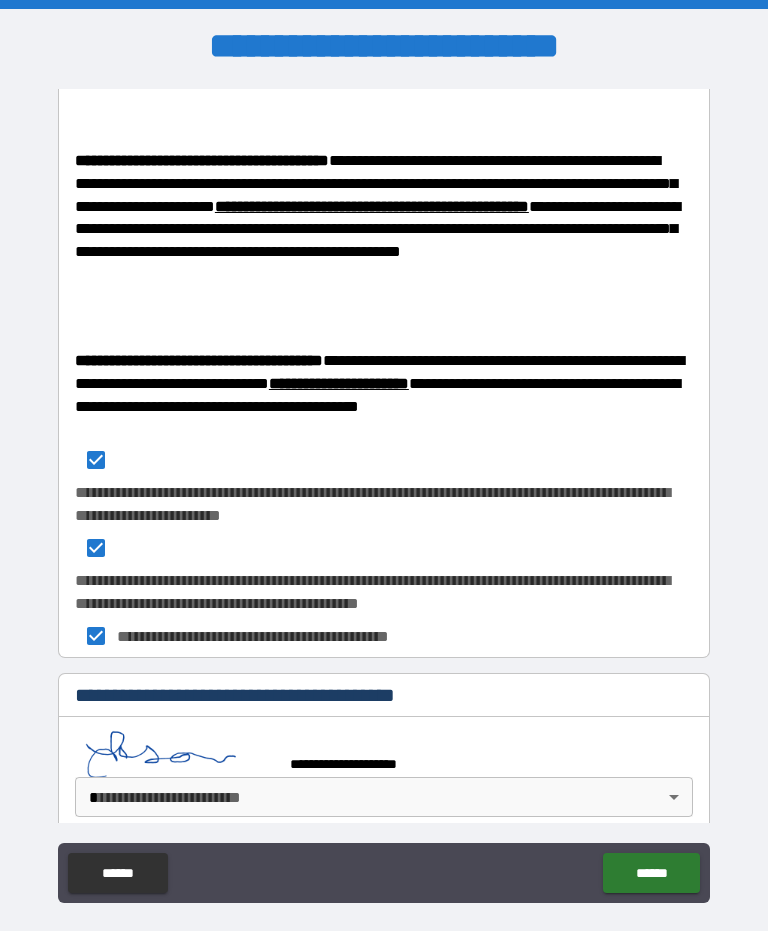 scroll, scrollTop: 1117, scrollLeft: 0, axis: vertical 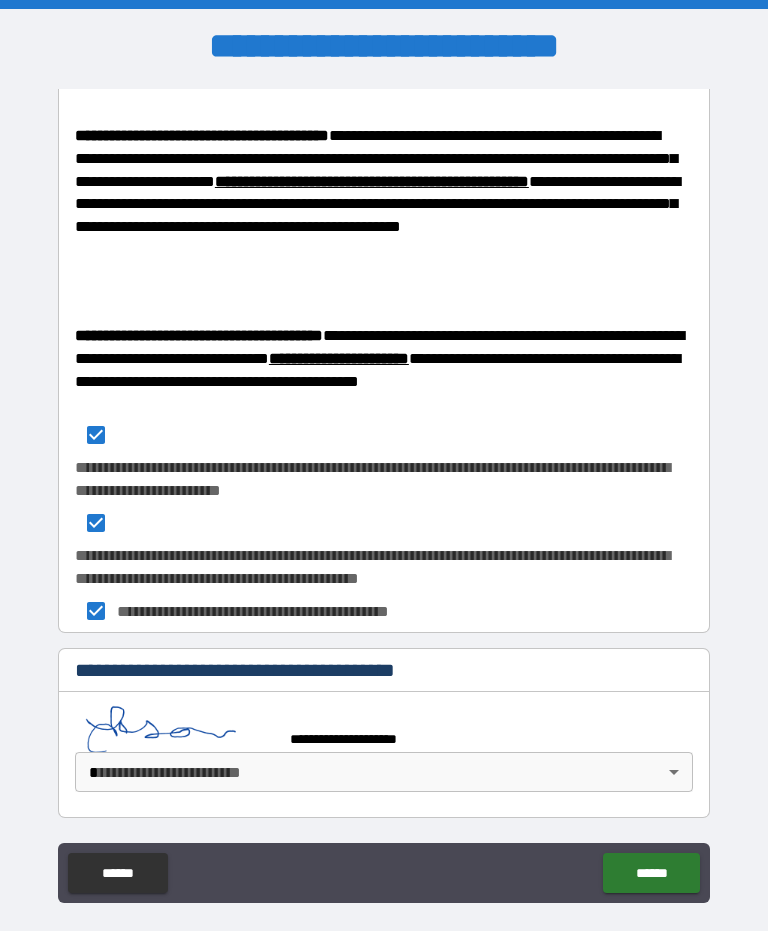 click on "**********" at bounding box center (384, 491) 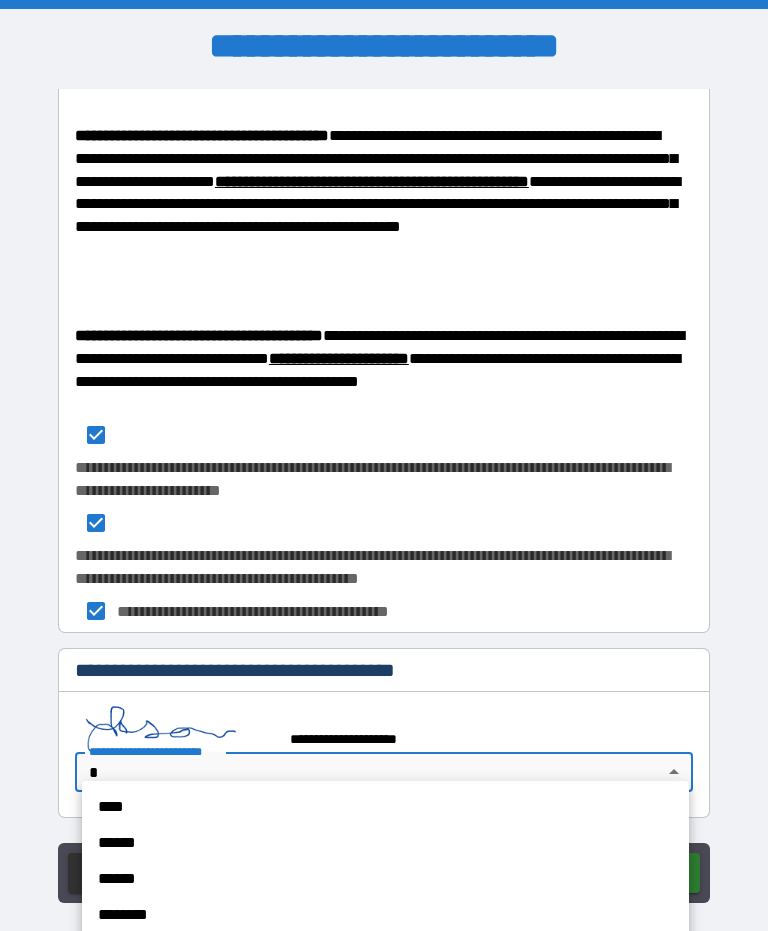 scroll, scrollTop: 1112, scrollLeft: 0, axis: vertical 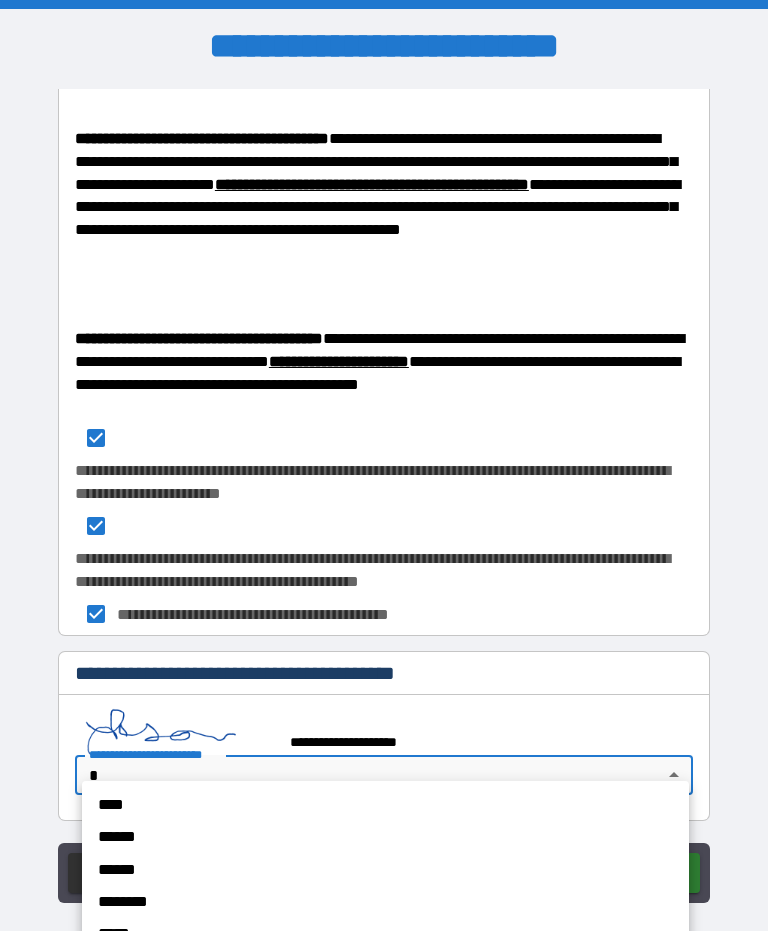 click on "****" at bounding box center (367, 805) 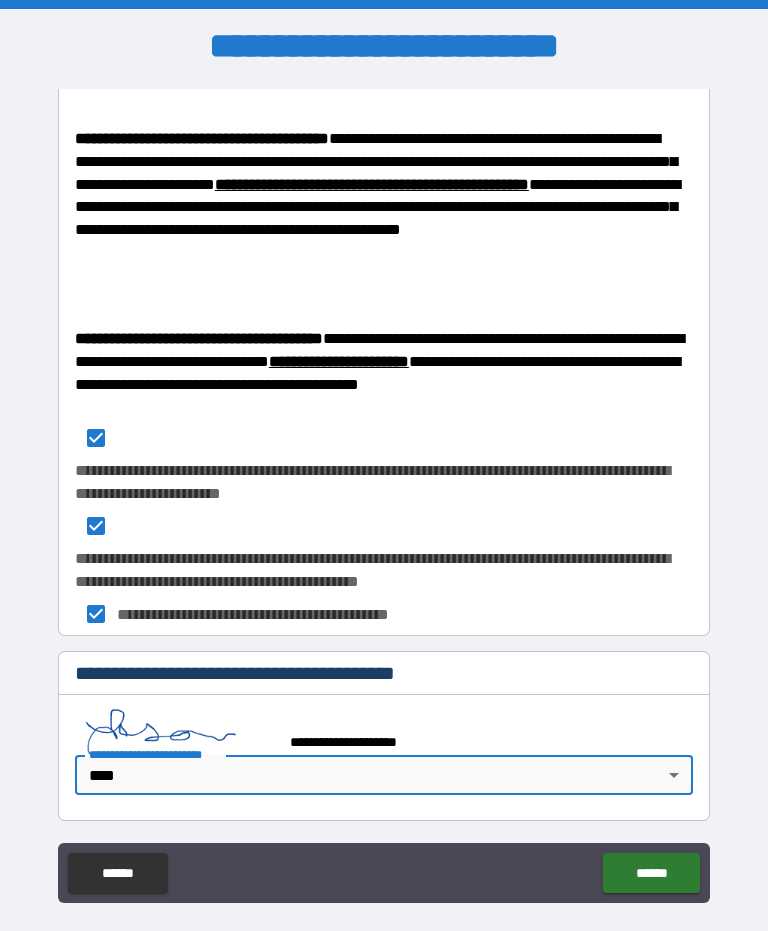 click on "******" at bounding box center (651, 873) 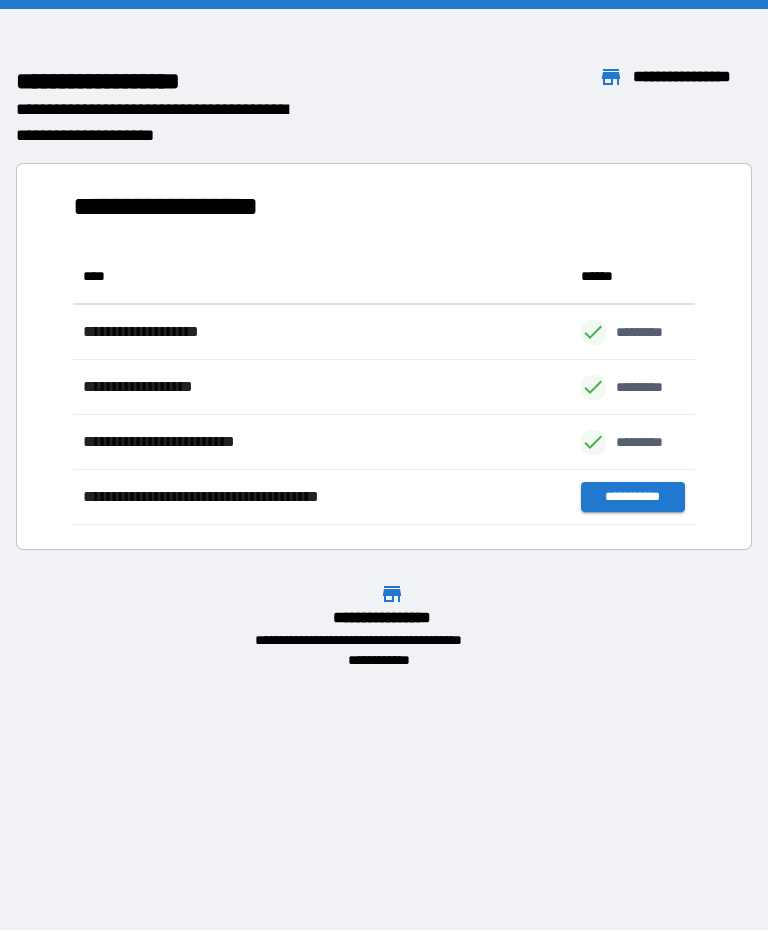 scroll, scrollTop: 1, scrollLeft: 1, axis: both 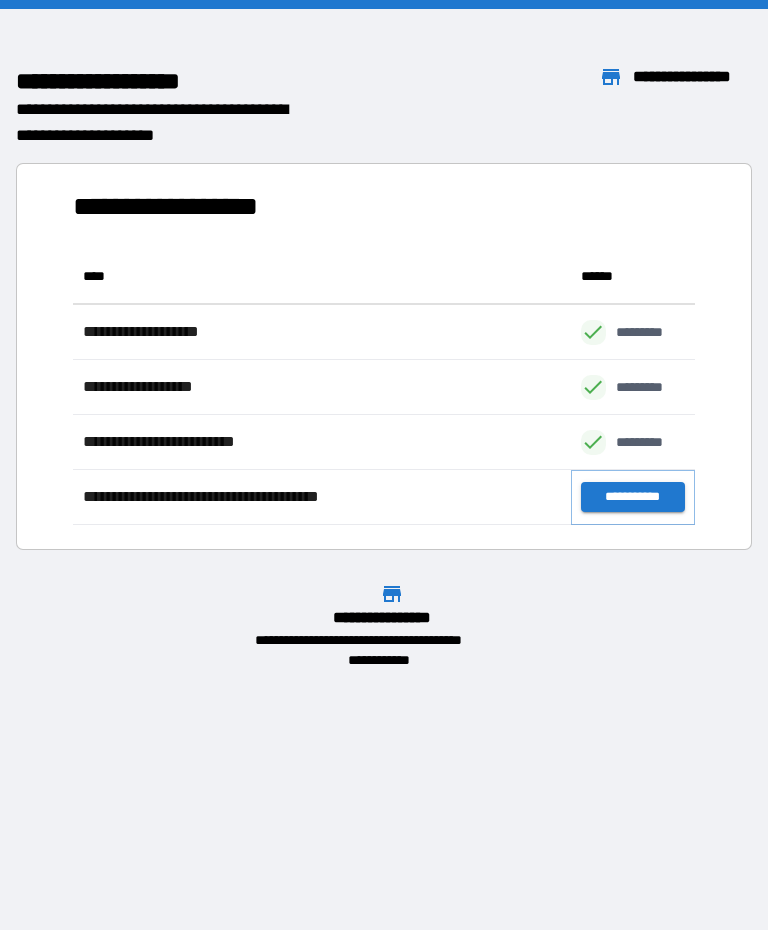 click on "**********" at bounding box center [633, 497] 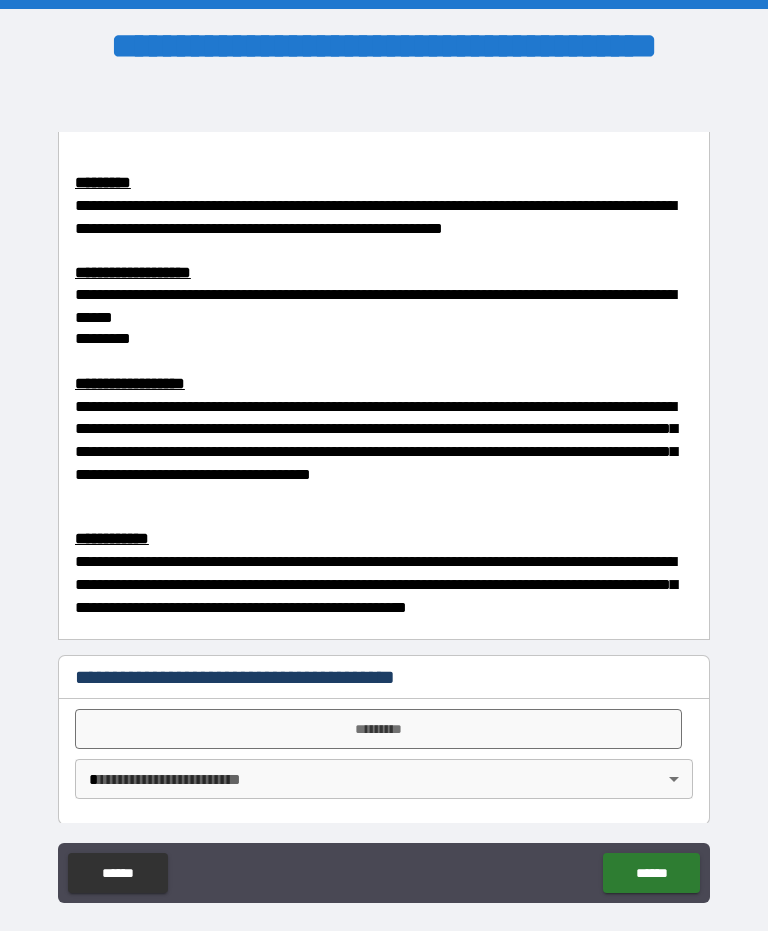 scroll, scrollTop: 1887, scrollLeft: 0, axis: vertical 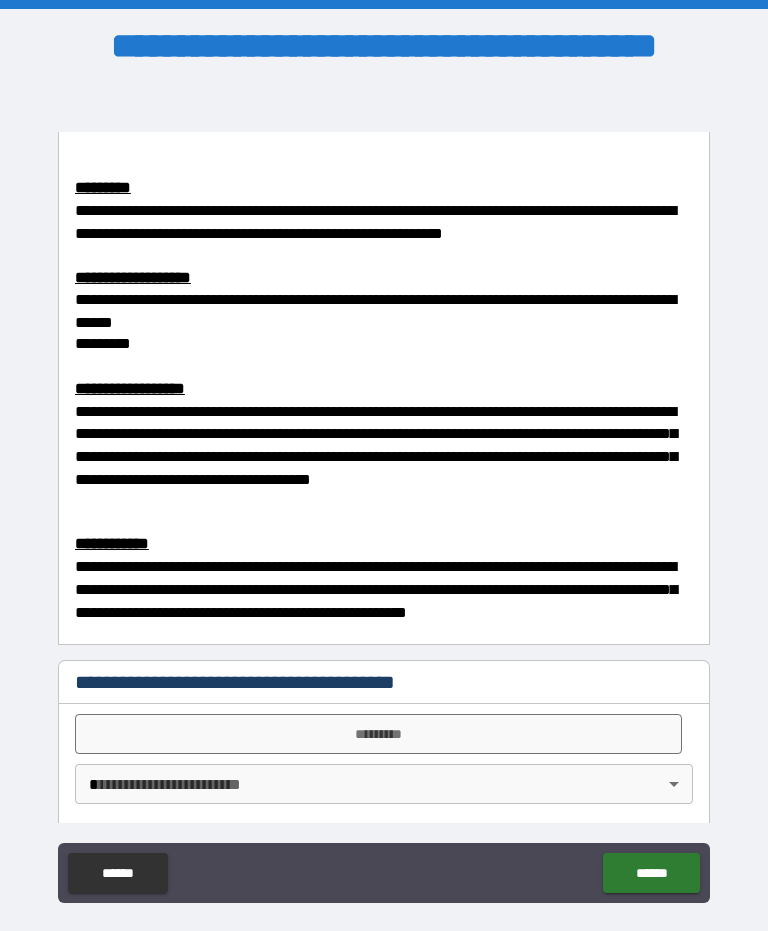 click on "*********" at bounding box center [378, 734] 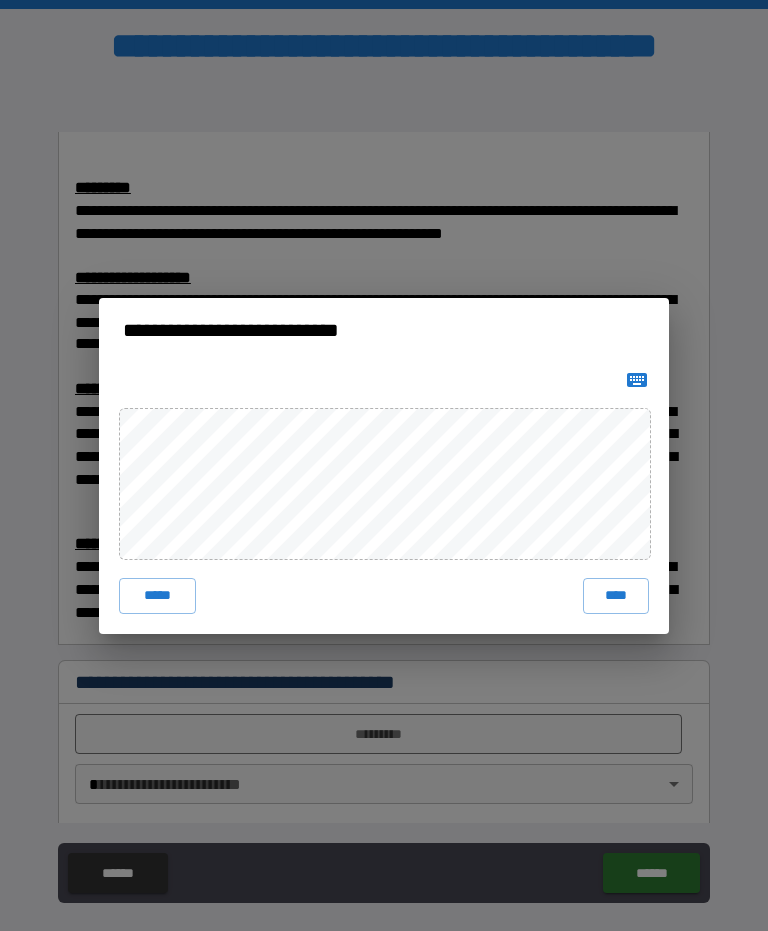 click on "****" at bounding box center [616, 596] 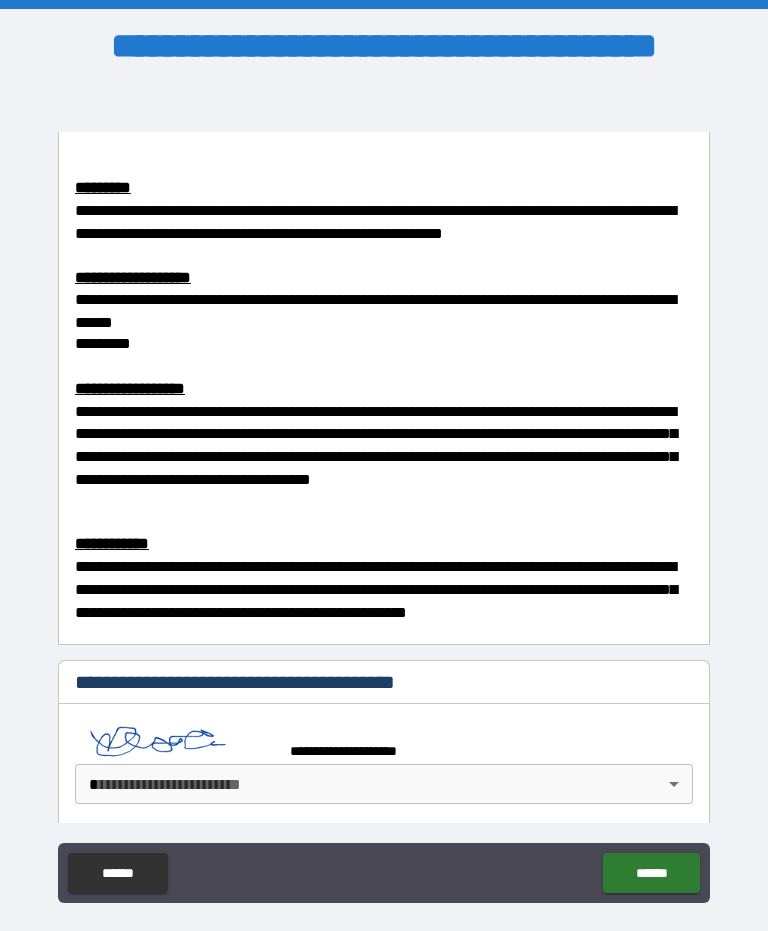 scroll, scrollTop: 1882, scrollLeft: 0, axis: vertical 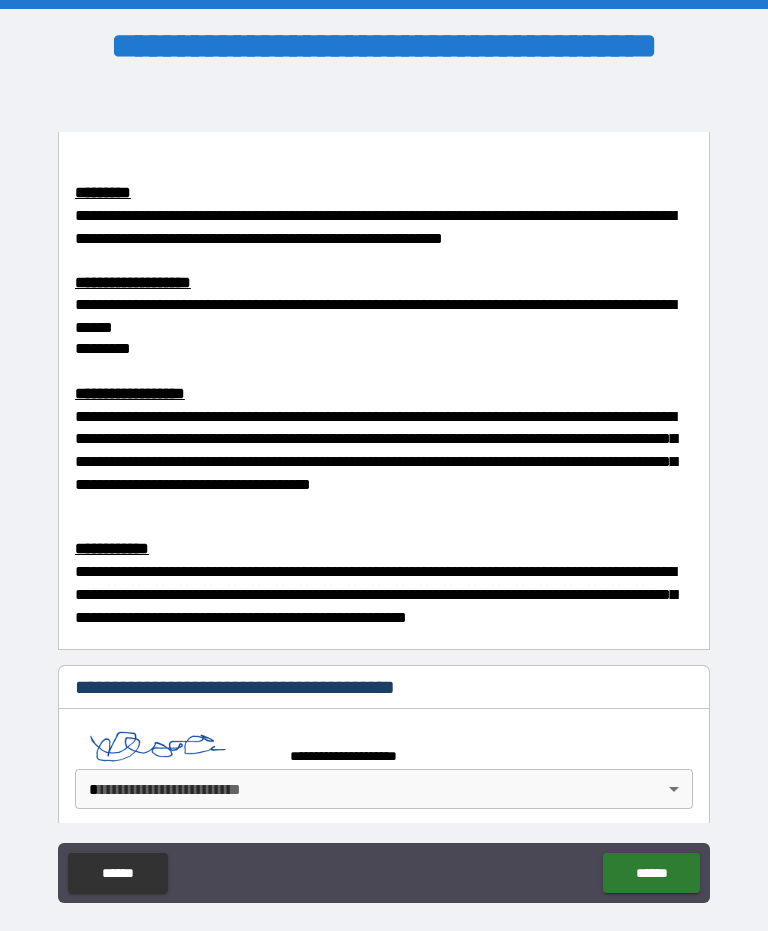 click on "**********" at bounding box center [384, 491] 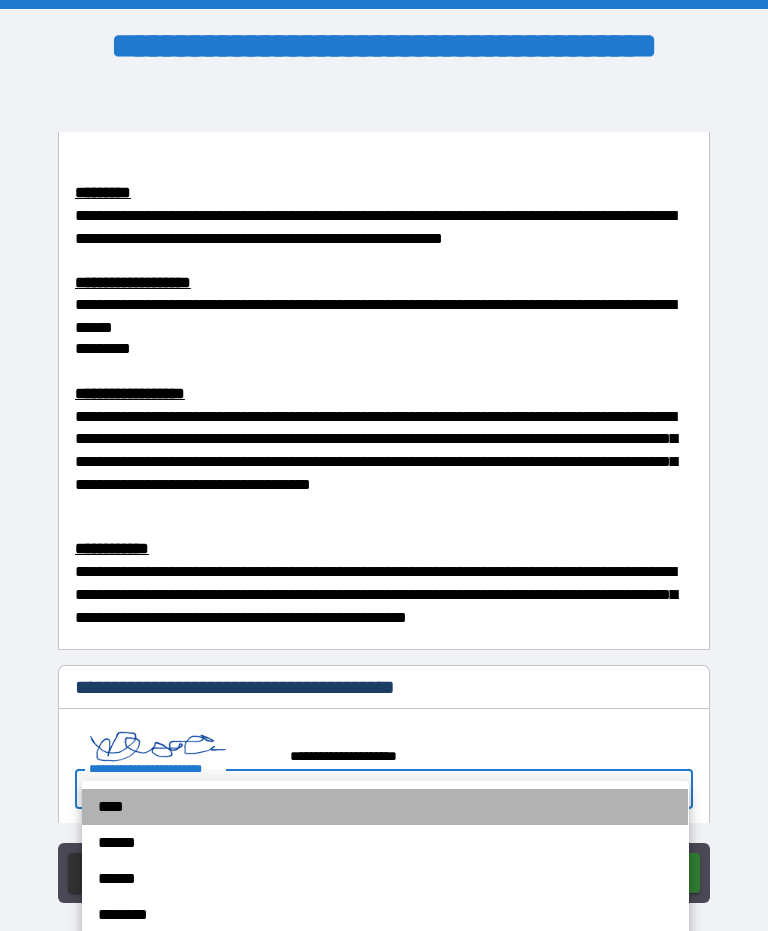 click on "****" at bounding box center [385, 807] 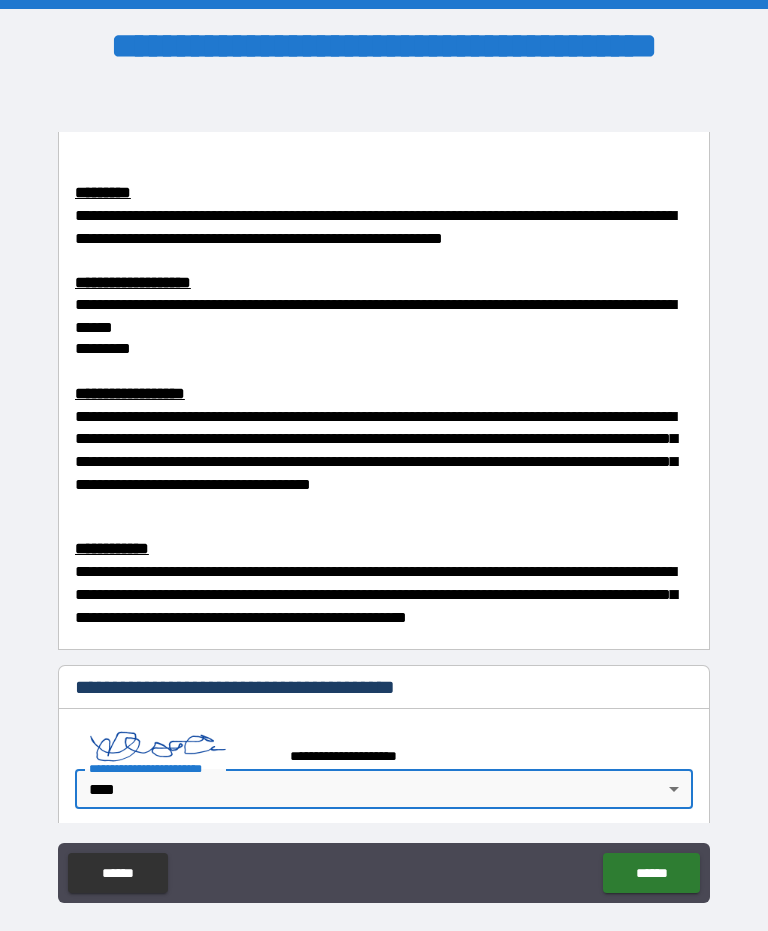 click on "******" at bounding box center [651, 873] 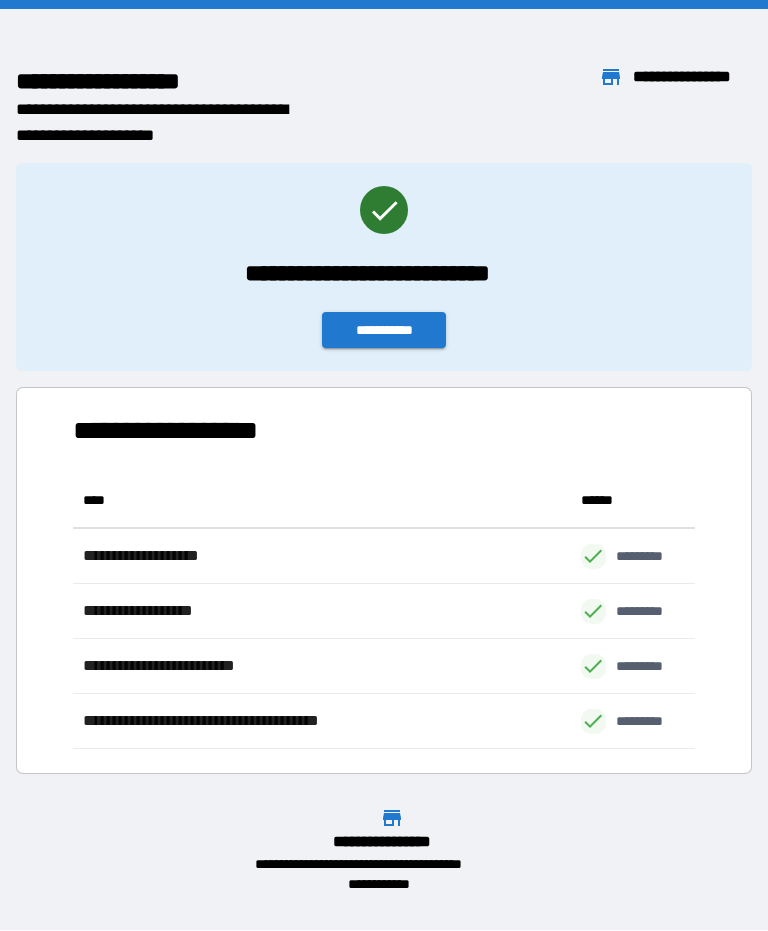 scroll, scrollTop: 276, scrollLeft: 622, axis: both 